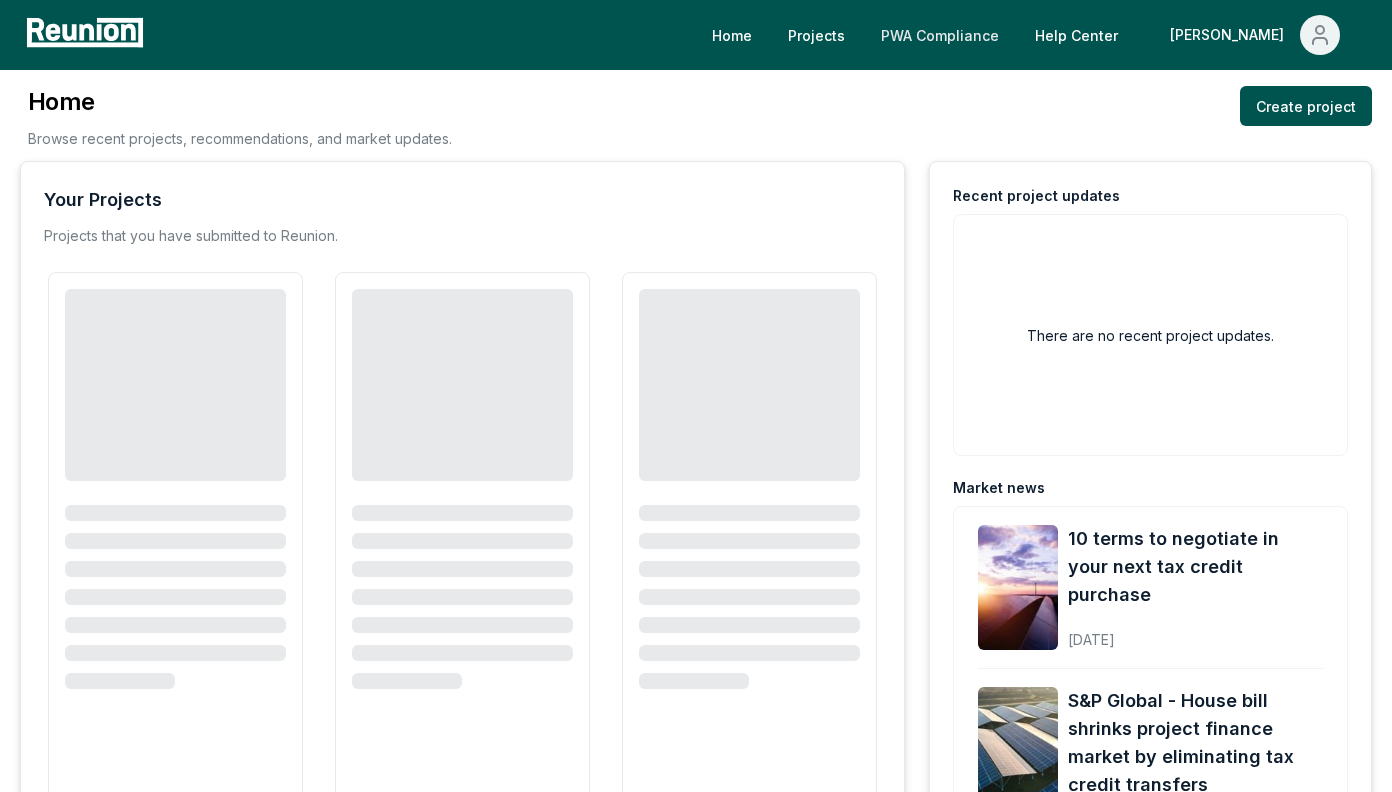 scroll, scrollTop: 0, scrollLeft: 0, axis: both 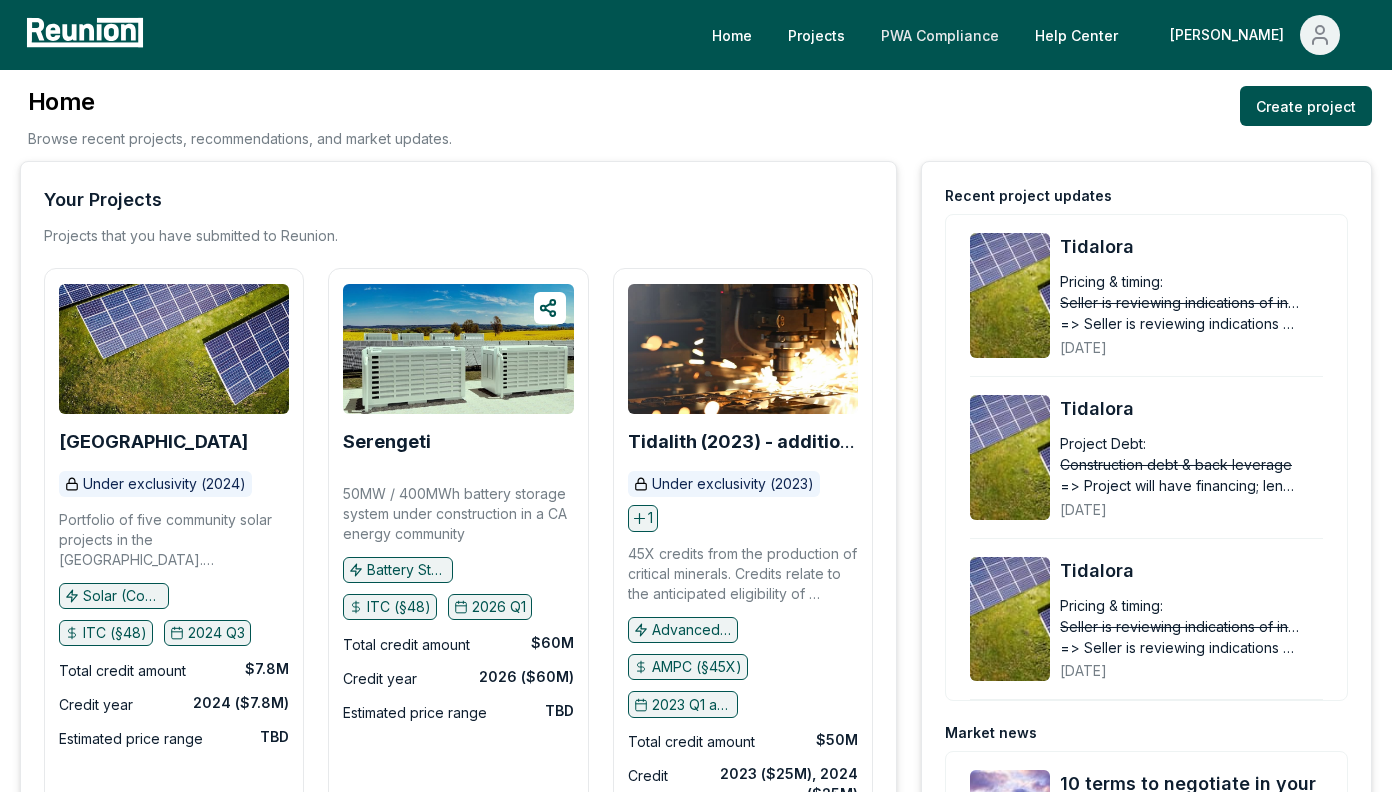 click on "PWA Compliance" at bounding box center [940, 35] 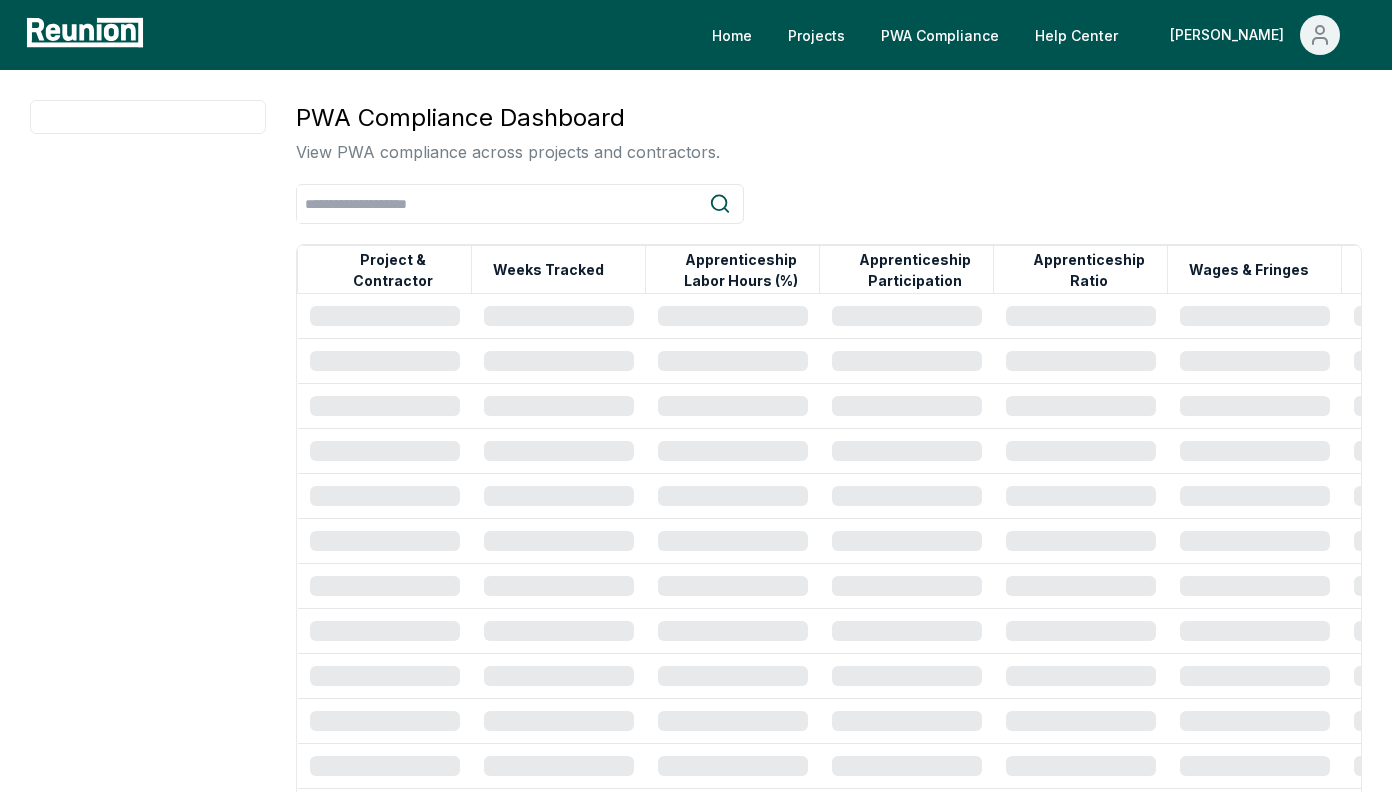 scroll, scrollTop: 0, scrollLeft: 0, axis: both 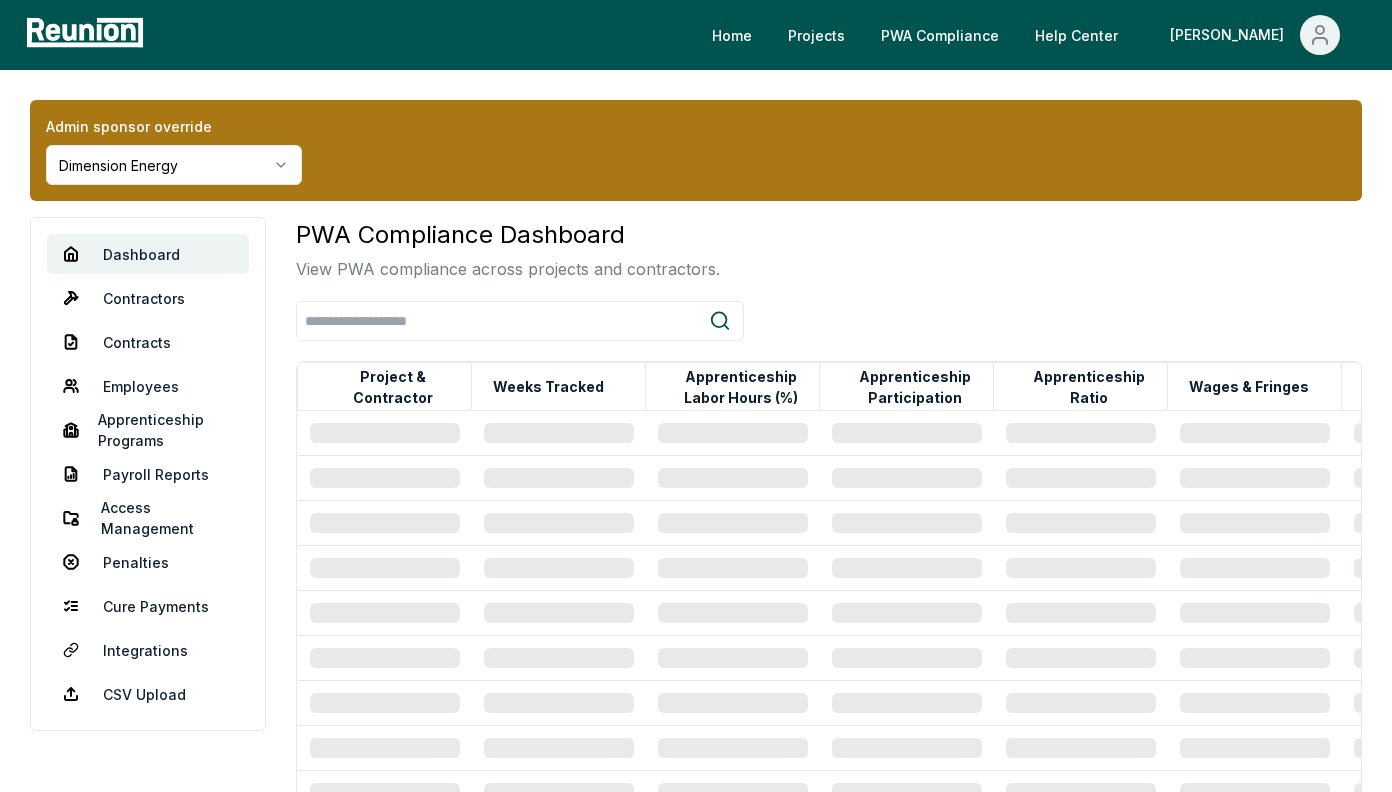 click on "Please visit us on your desktop We're working on making our marketplace mobile-friendly. For now, please visit [GEOGRAPHIC_DATA] on a desktop computer. Home Projects PWA Compliance Help Center [PERSON_NAME] Admin sponsor override Dimension Energy Dashboard Contractors Contracts Employees [DEMOGRAPHIC_DATA] Programs Payroll Reports Access Management Penalties Cure Payments Integrations CSV Upload PWA Compliance Dashboard View PWA compliance across projects and contractors. Project & Contractor Weeks Tracked Apprenticeship Labor Hours (%) Apprenticeship Participation Apprenticeship Ratio Wages & Fringes Payroll Reports Certified" at bounding box center [696, 2100] 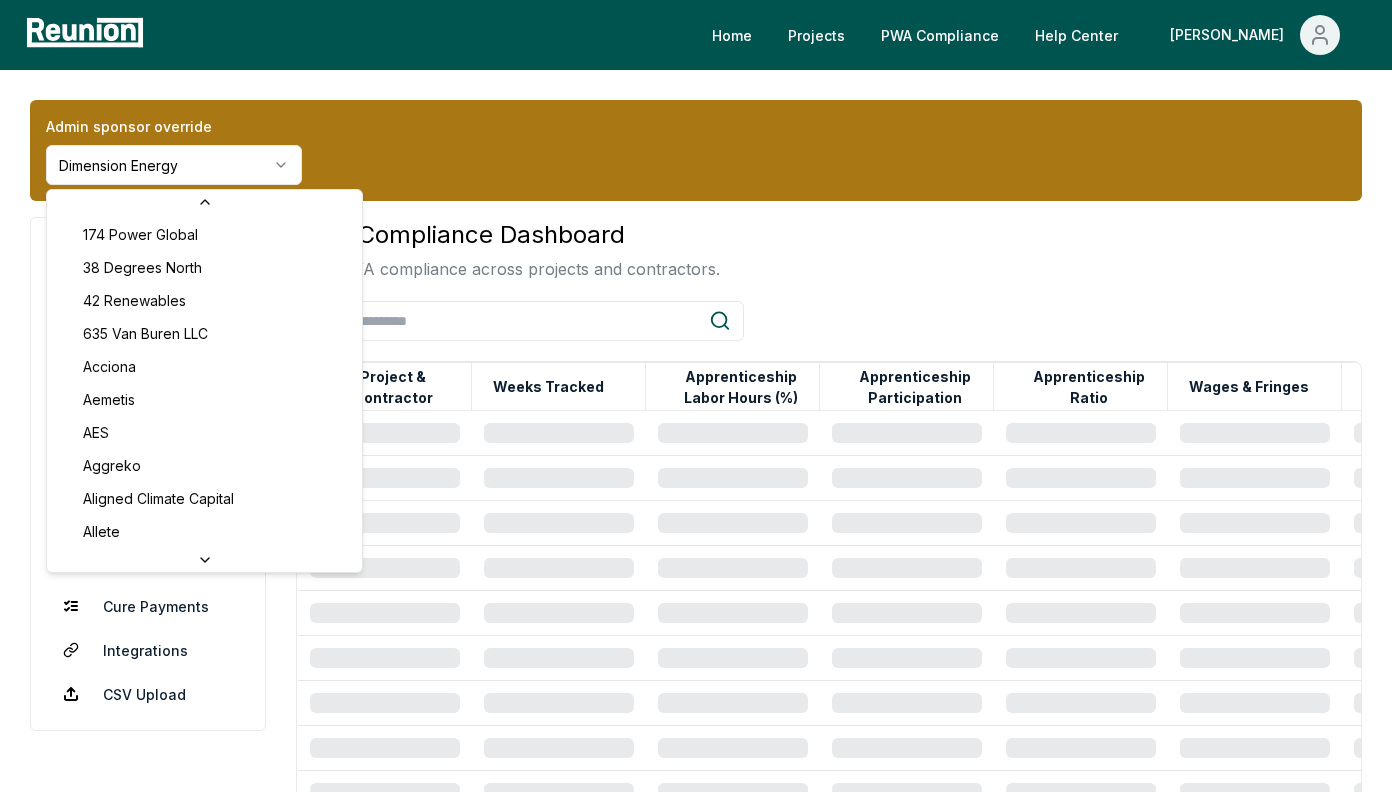 scroll, scrollTop: 1947, scrollLeft: 0, axis: vertical 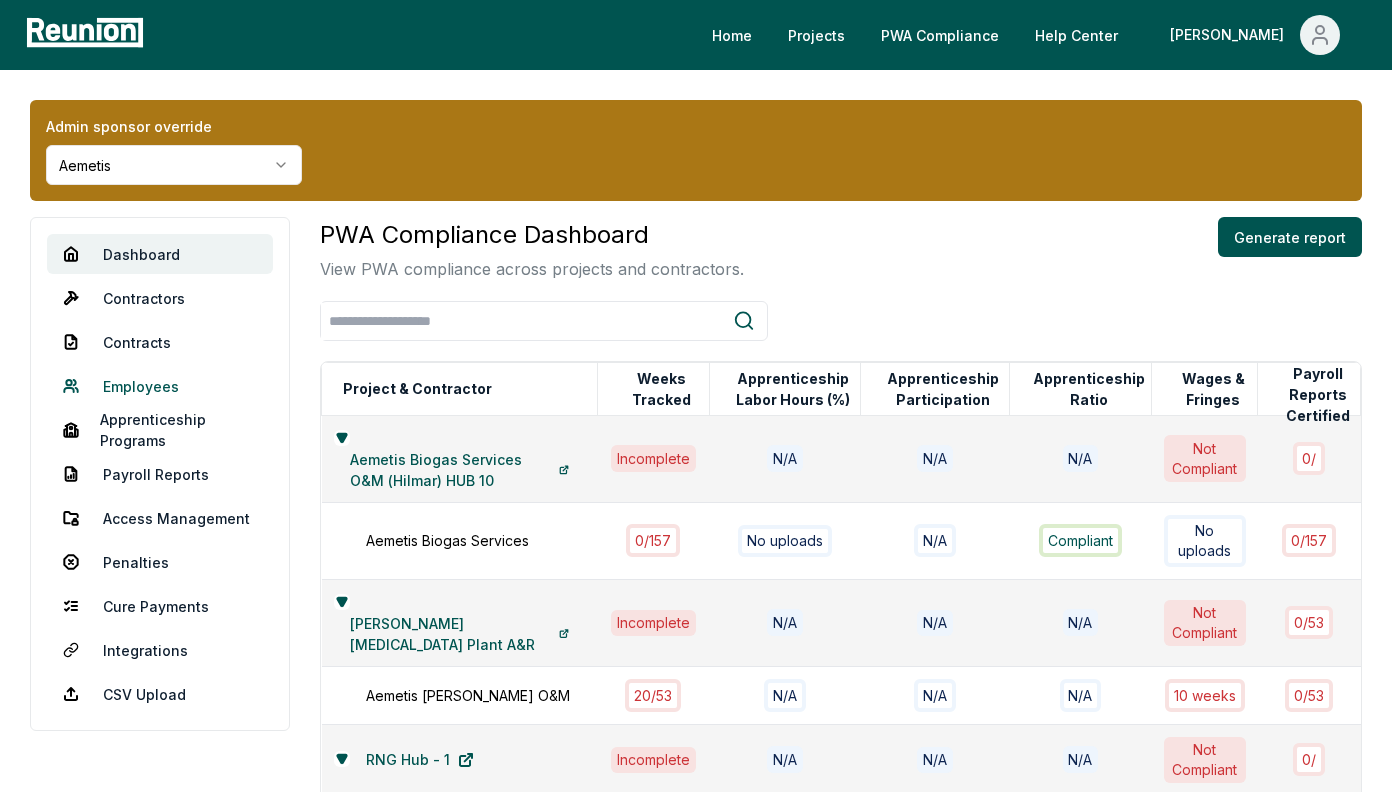 click on "Employees" at bounding box center [160, 386] 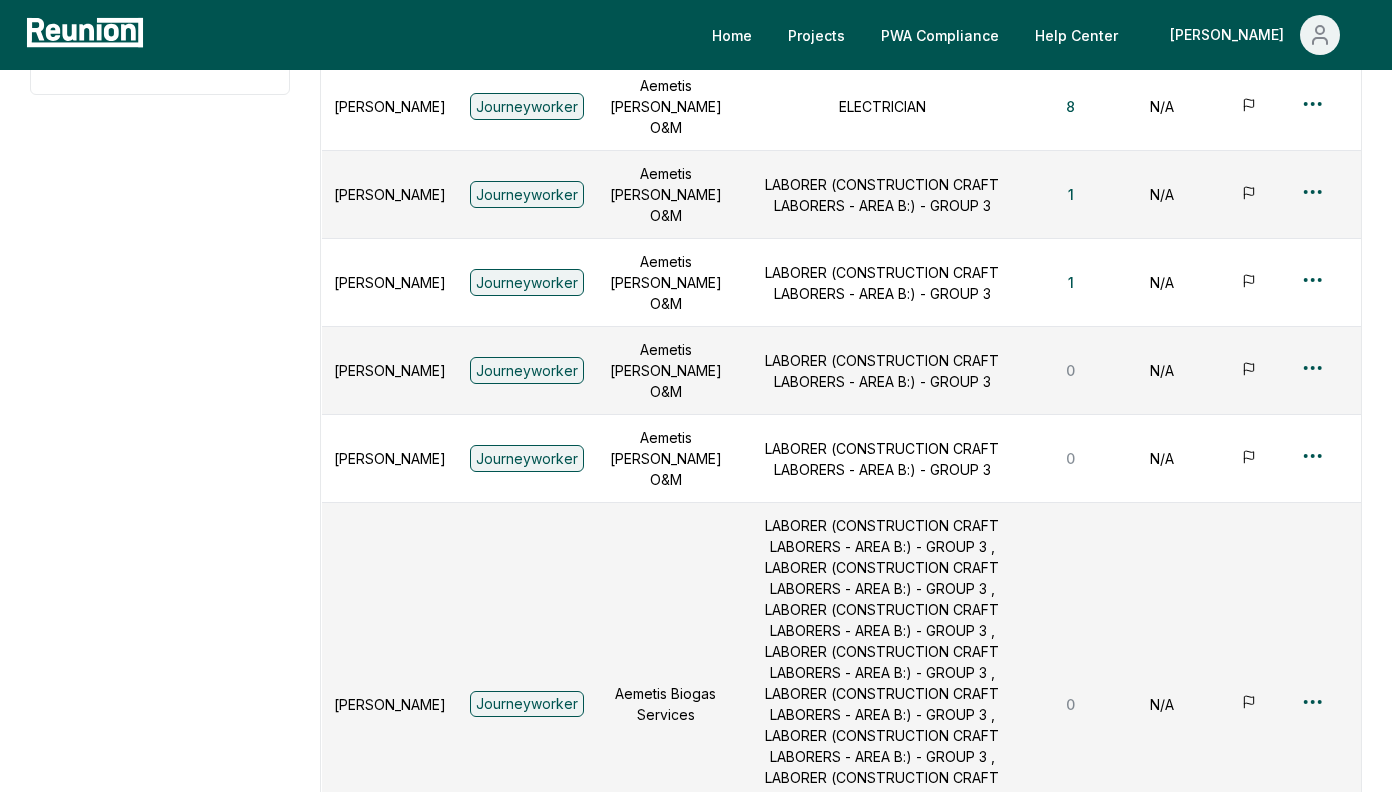 scroll, scrollTop: 652, scrollLeft: 0, axis: vertical 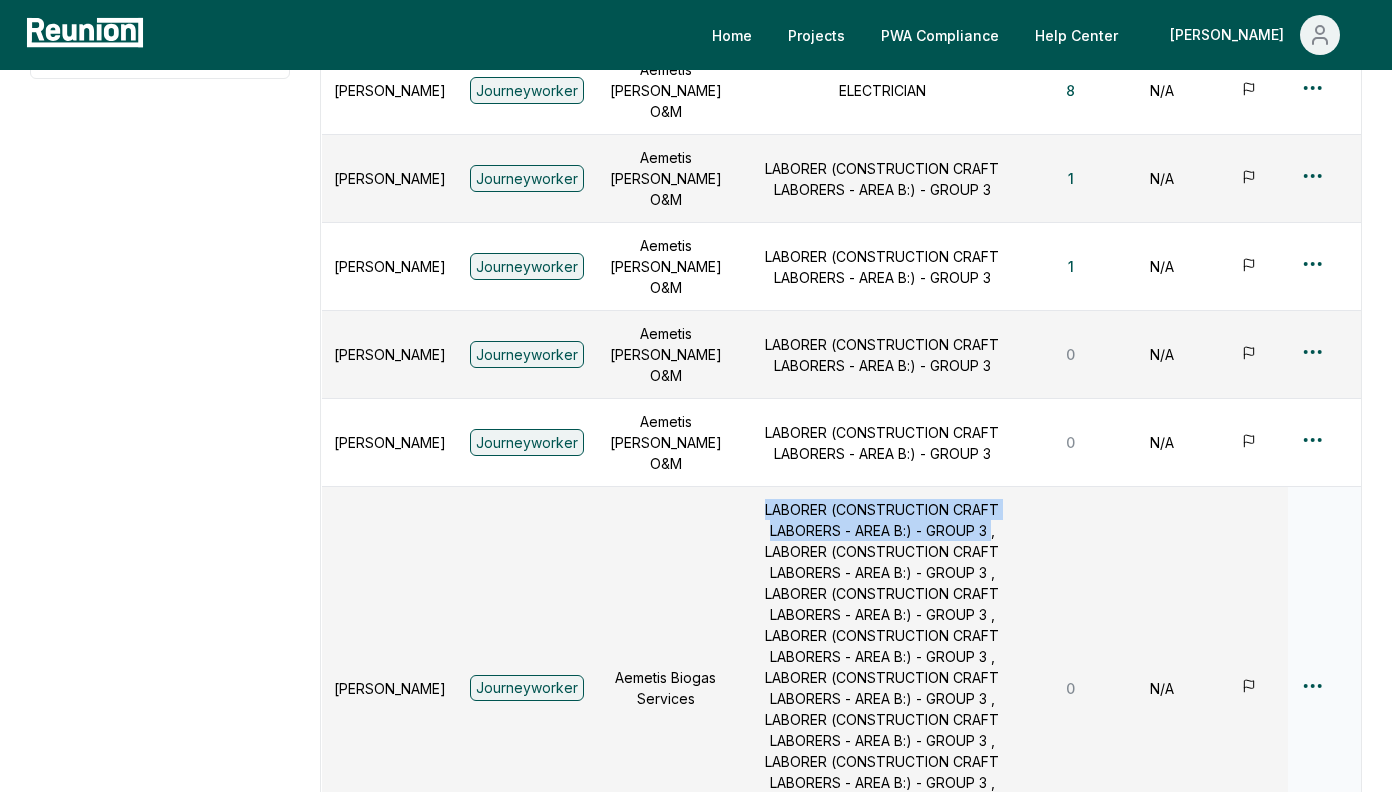 drag, startPoint x: 697, startPoint y: 318, endPoint x: 832, endPoint y: 334, distance: 135.94484 